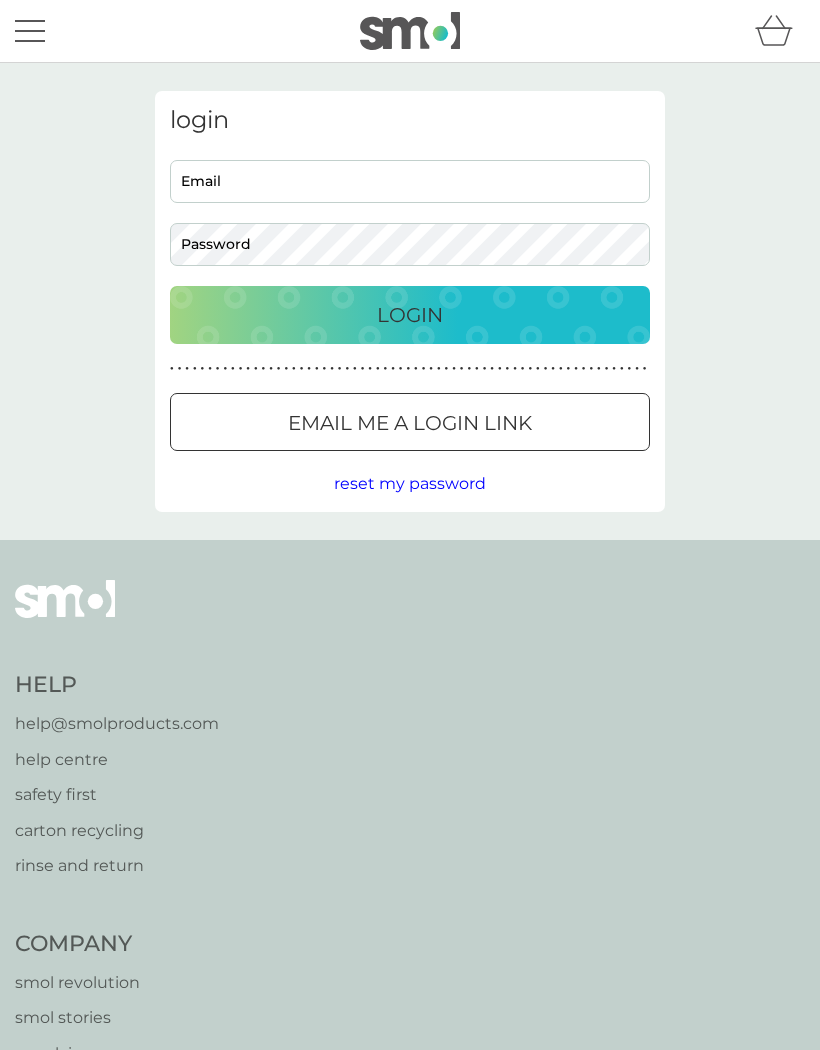 scroll, scrollTop: 0, scrollLeft: 0, axis: both 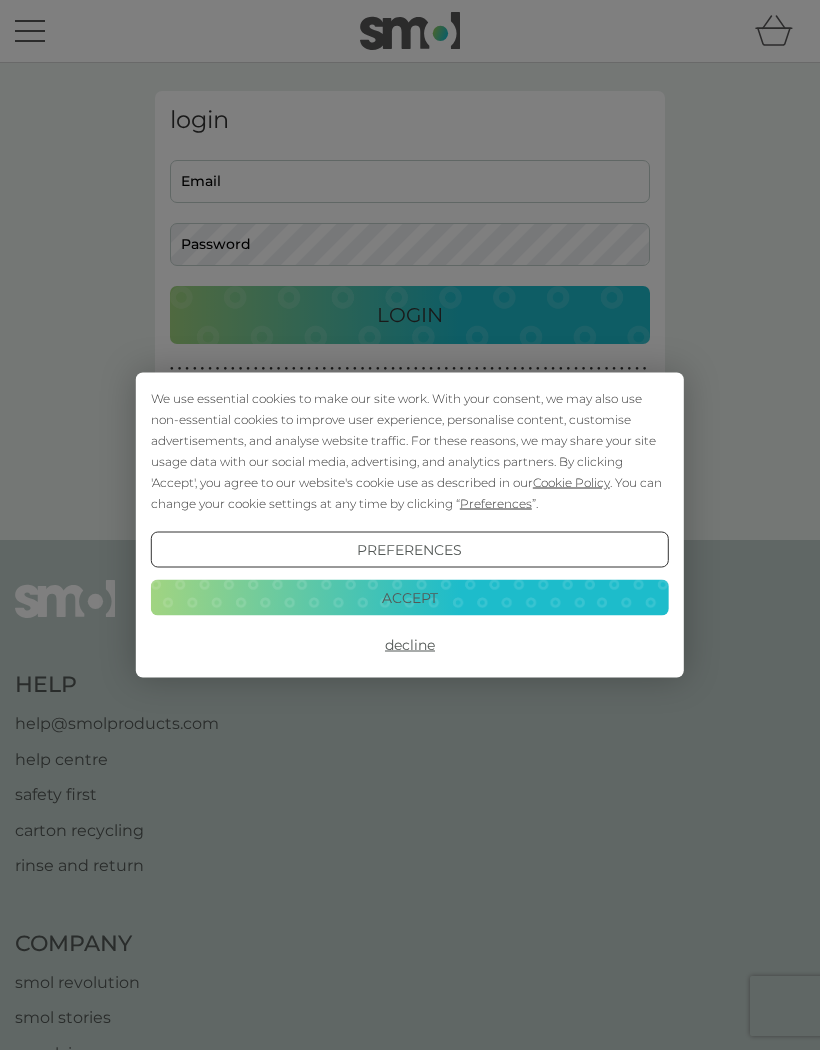 click on "Accept" at bounding box center [410, 597] 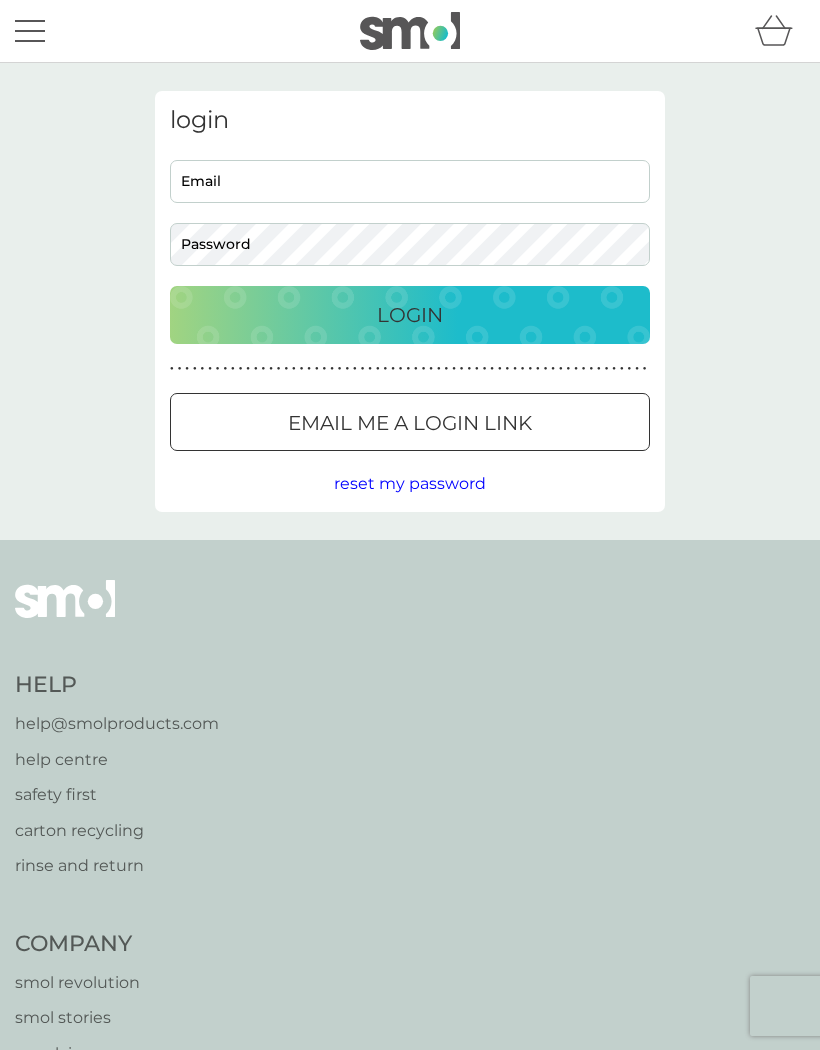 scroll, scrollTop: 0, scrollLeft: 0, axis: both 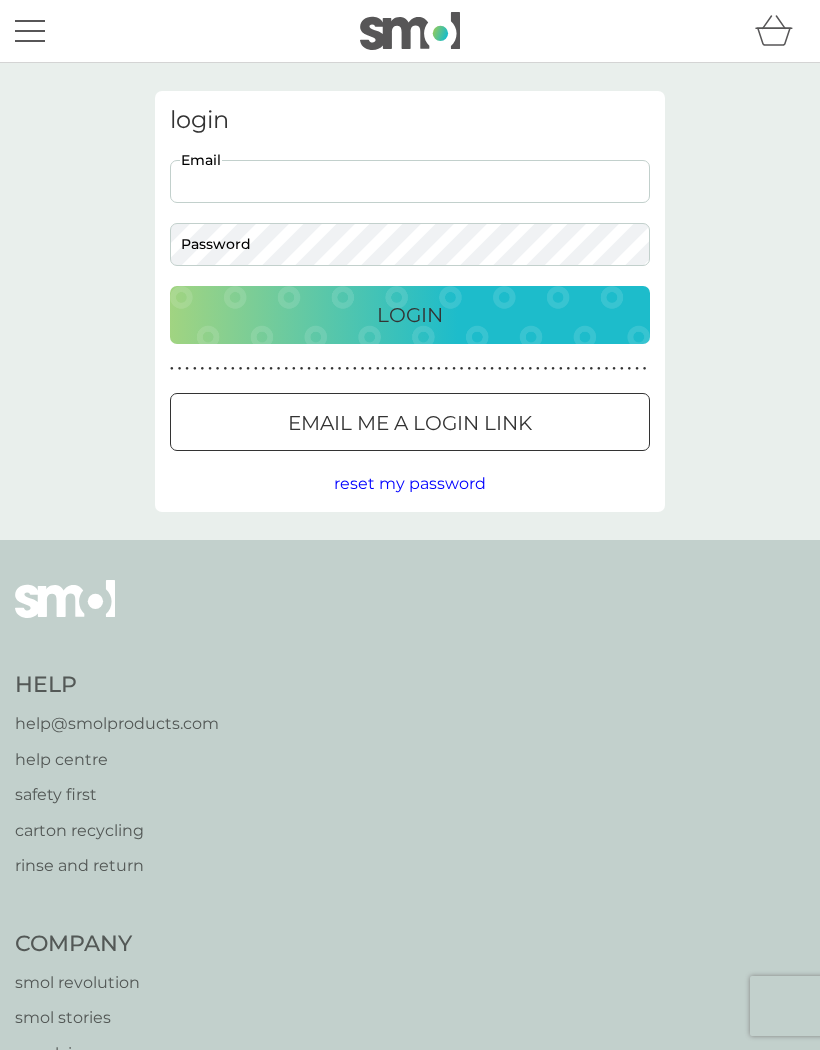 type on "[USERNAME]@example.com" 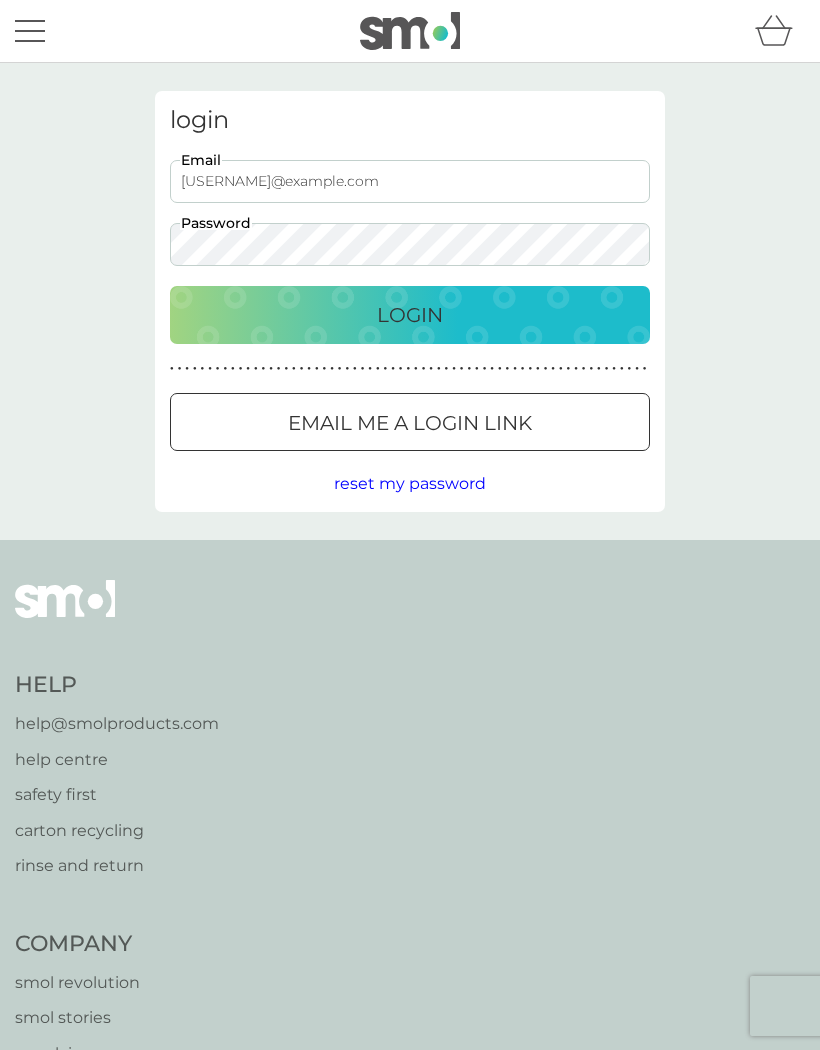 click on "Login" at bounding box center [410, 315] 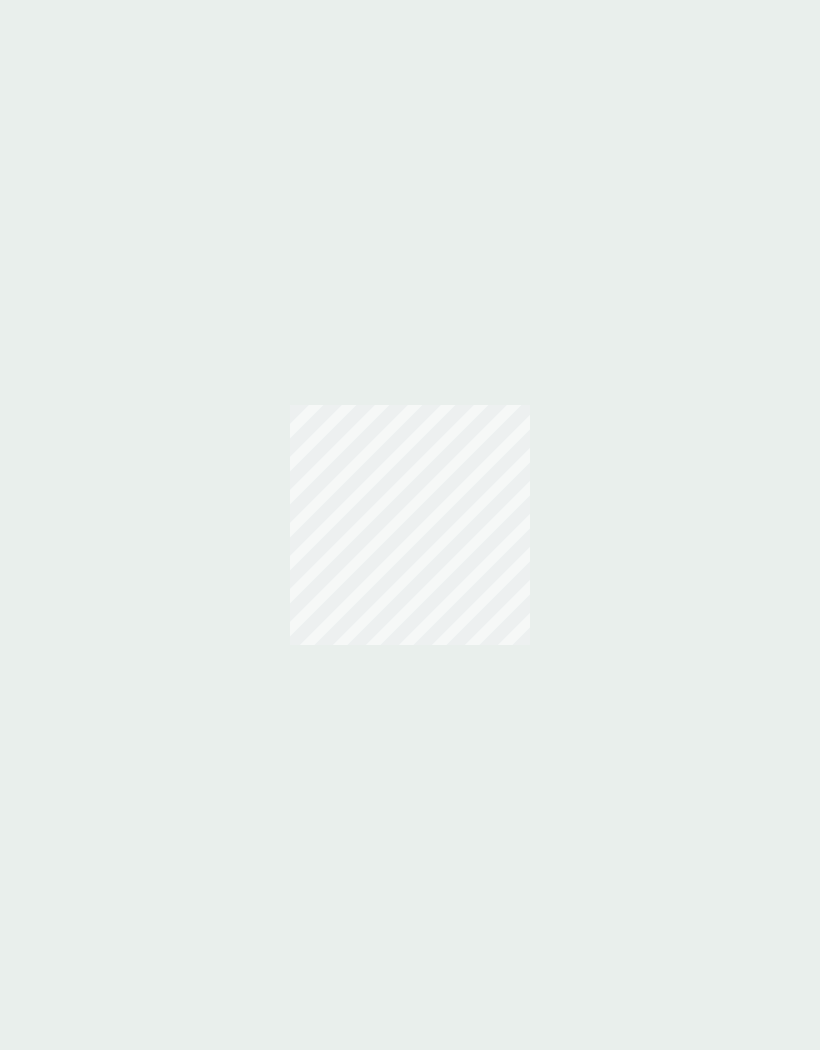 scroll, scrollTop: 0, scrollLeft: 0, axis: both 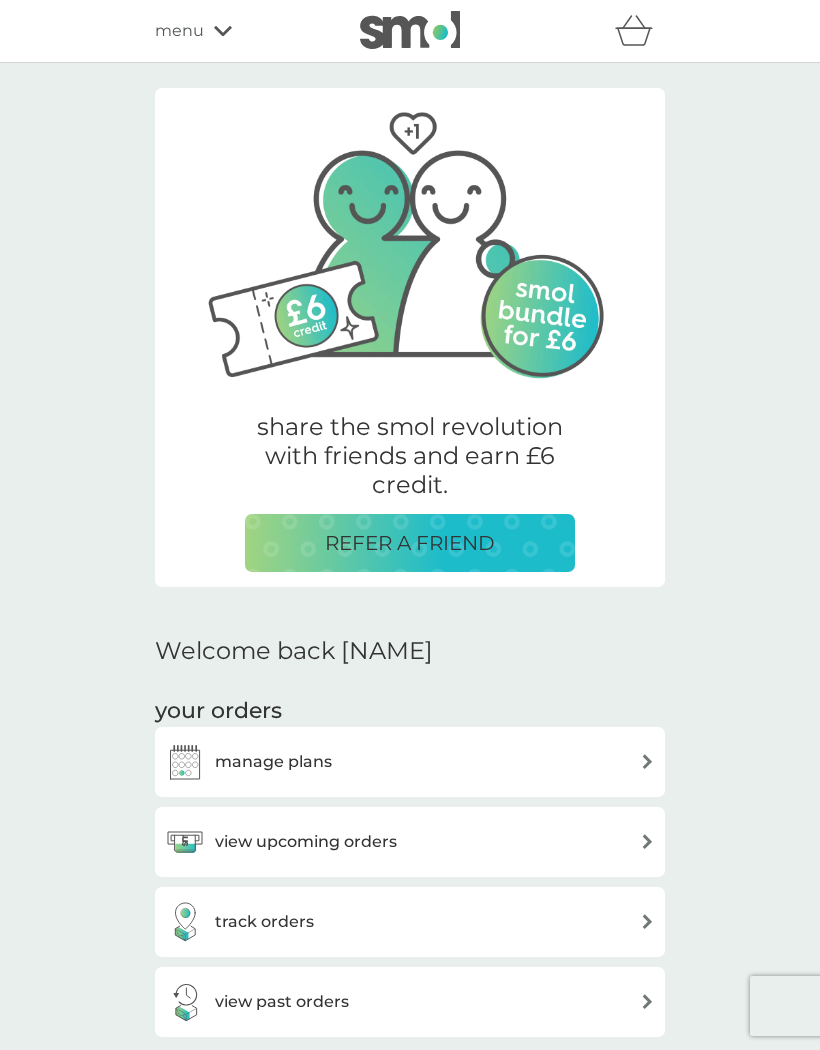 click at bounding box center [647, 761] 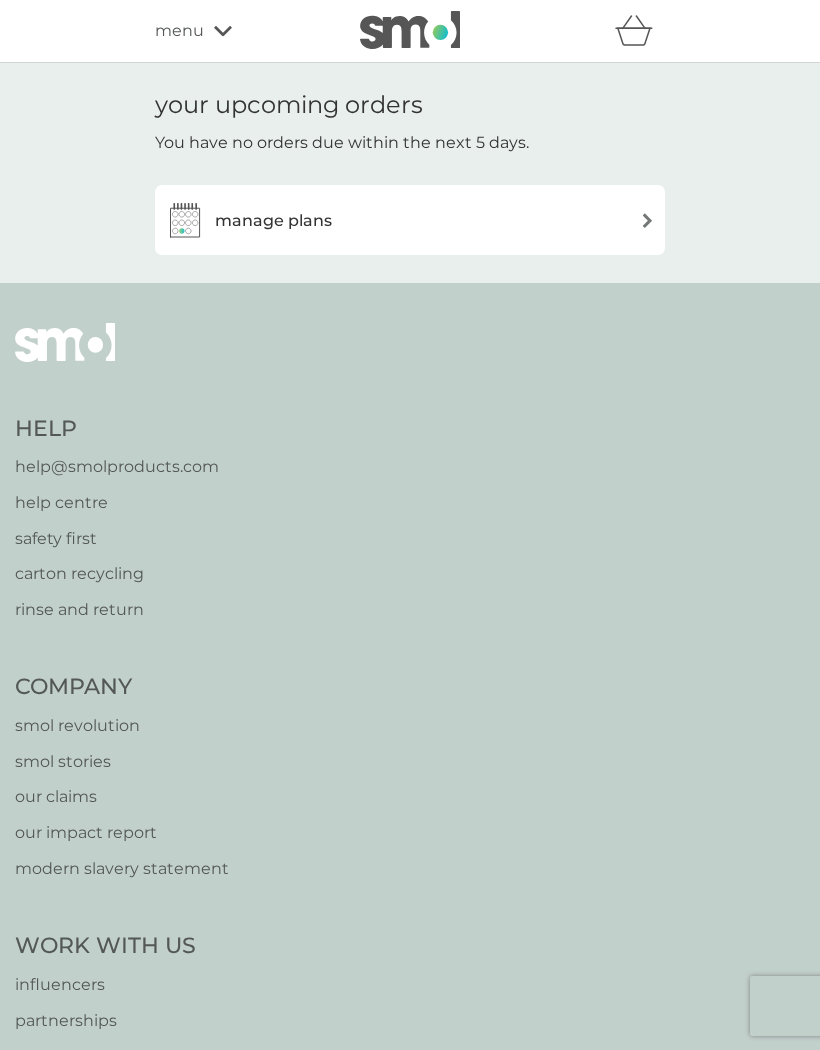 click at bounding box center [647, 220] 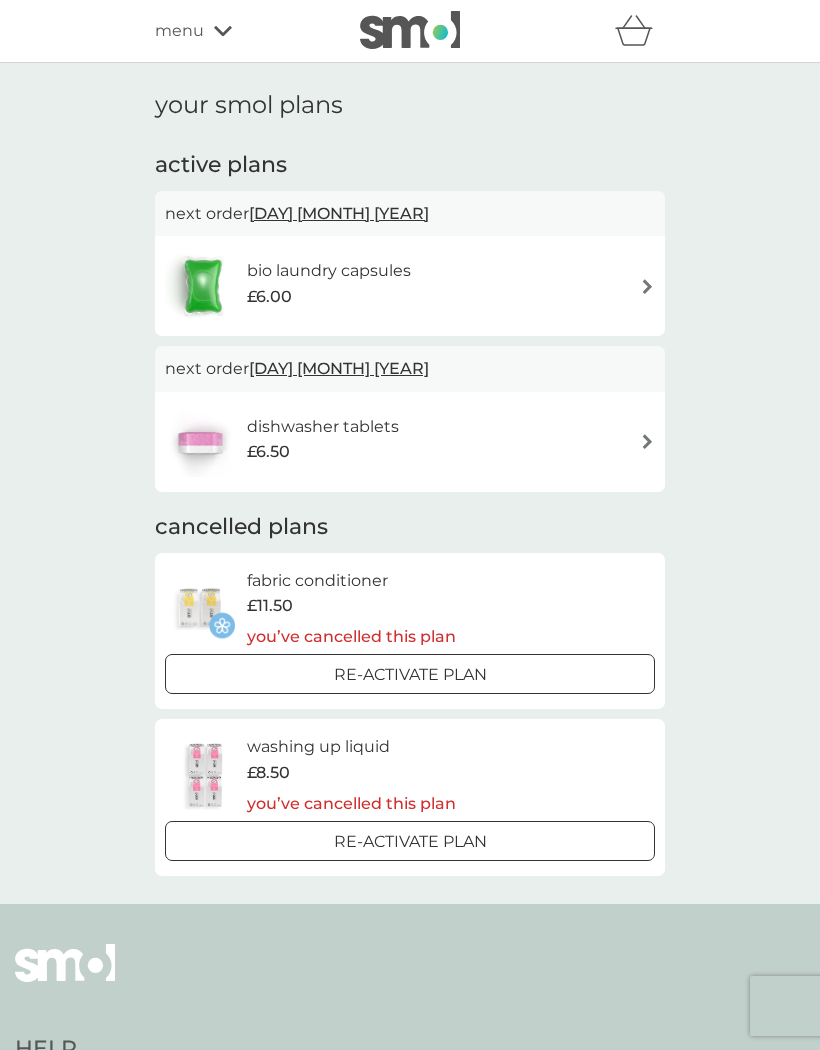 click at bounding box center (647, 441) 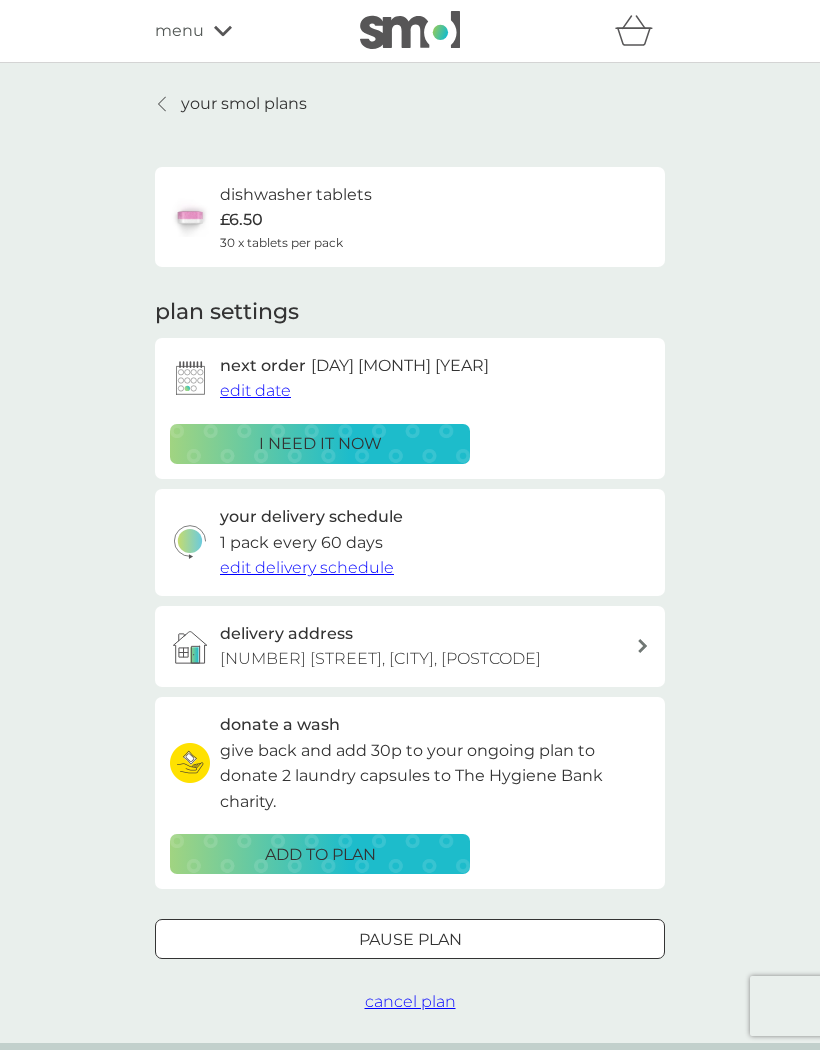 click on "edit date" at bounding box center [255, 390] 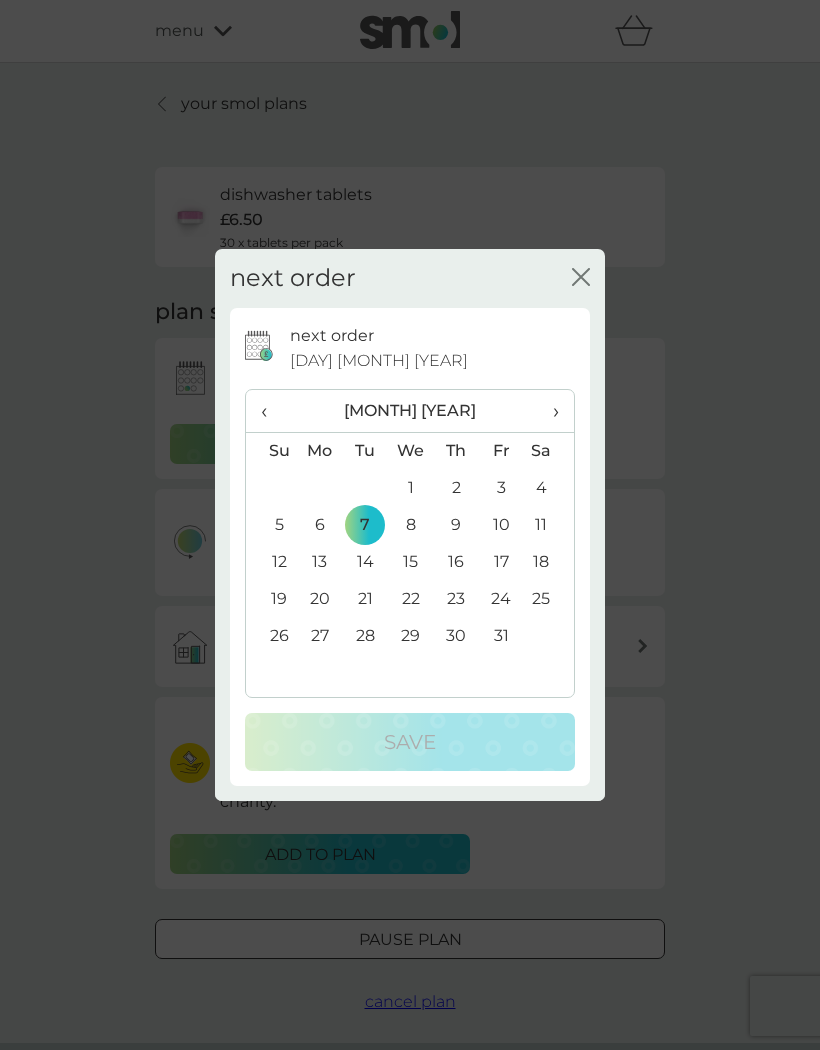 click on "2" at bounding box center (456, 488) 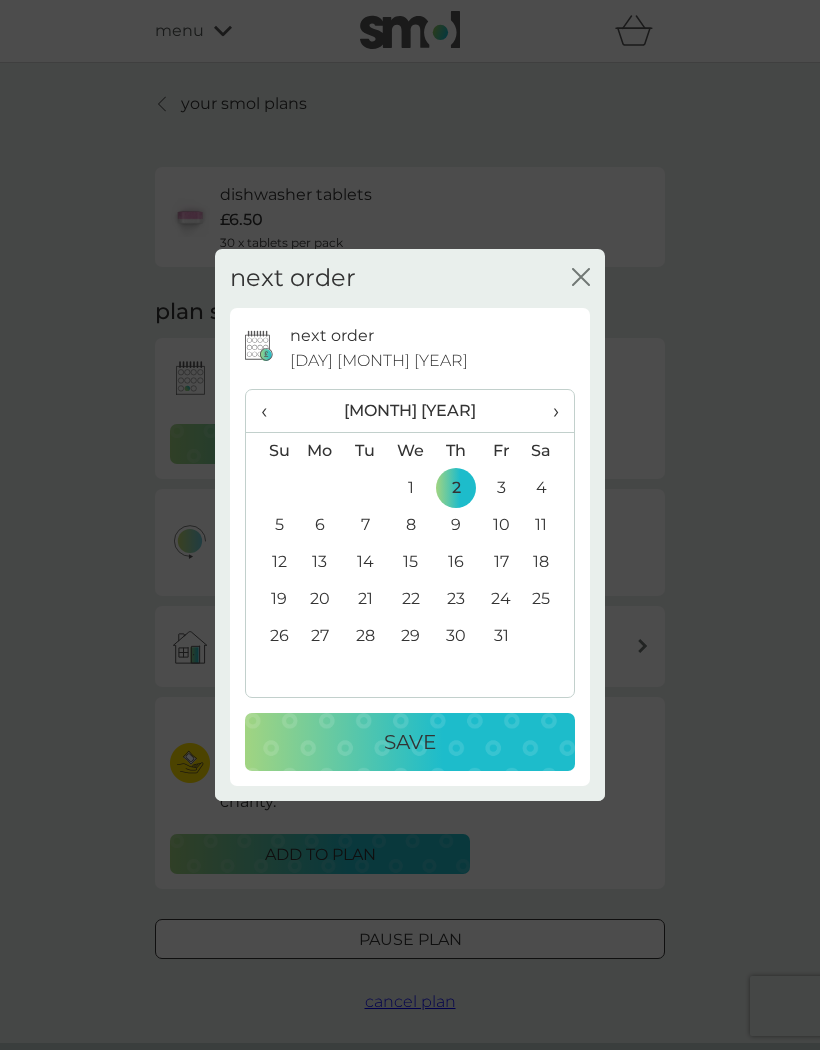 click on "Save" at bounding box center [410, 742] 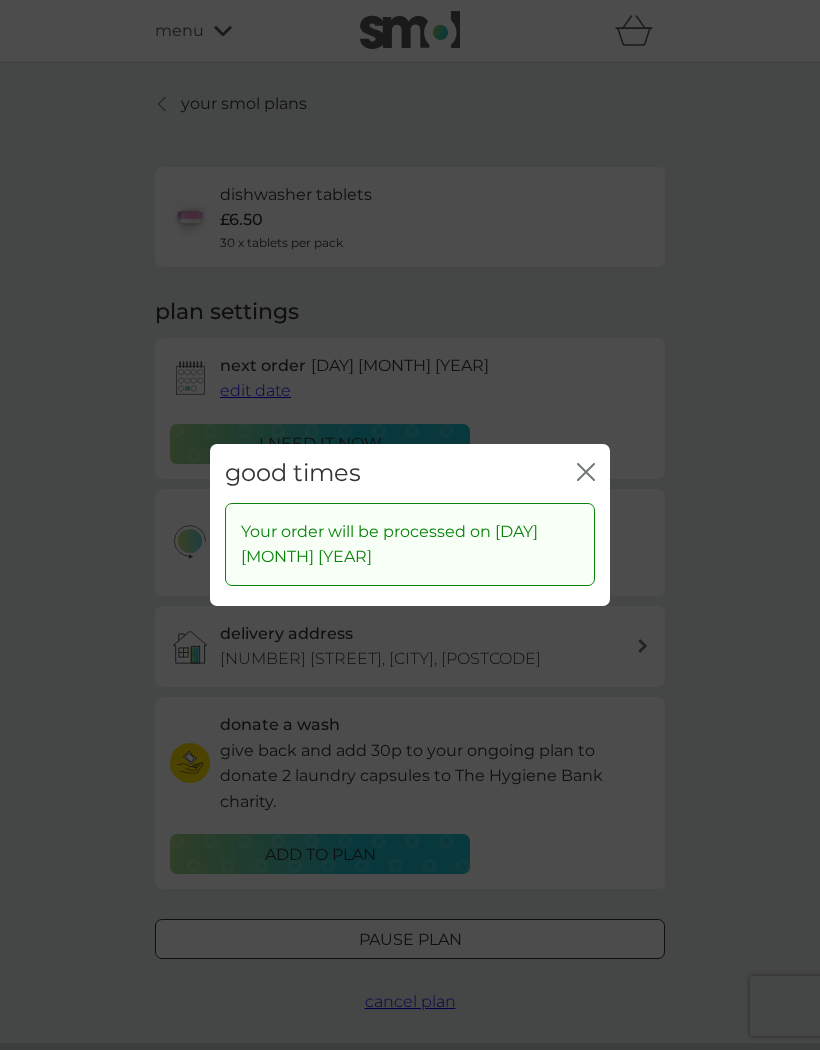 click on "good times close" at bounding box center (410, 473) 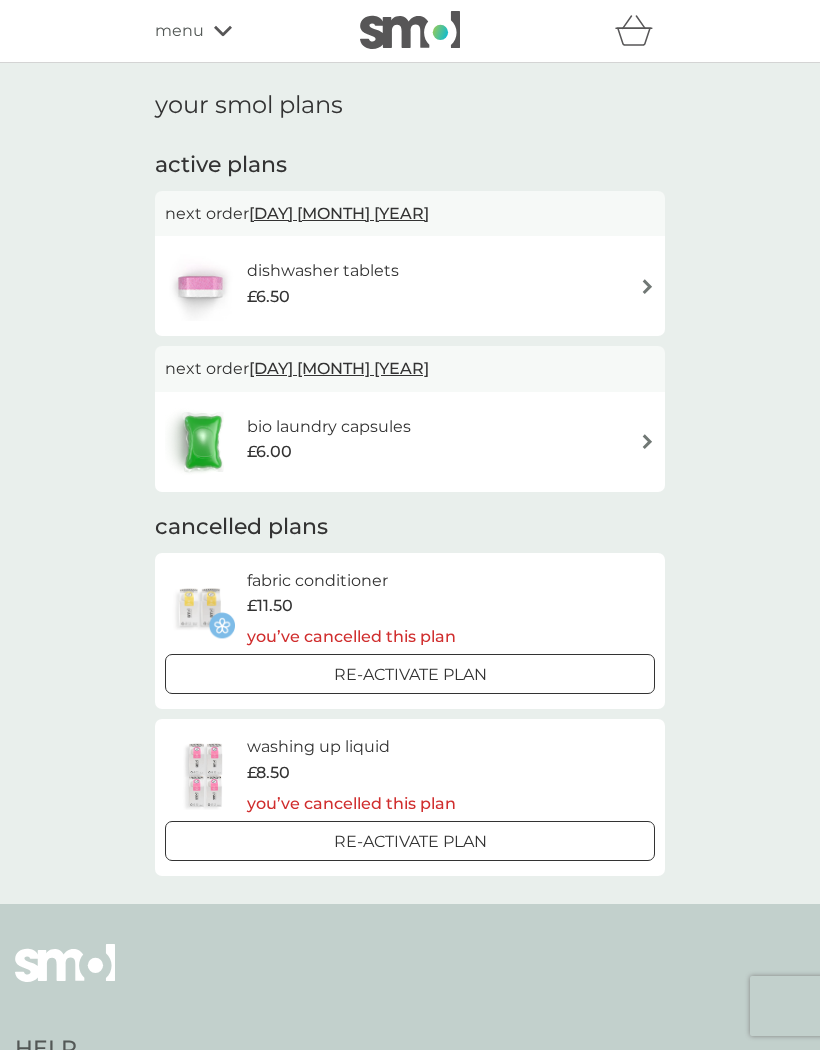click on "bio laundry capsules £6.00" at bounding box center [410, 442] 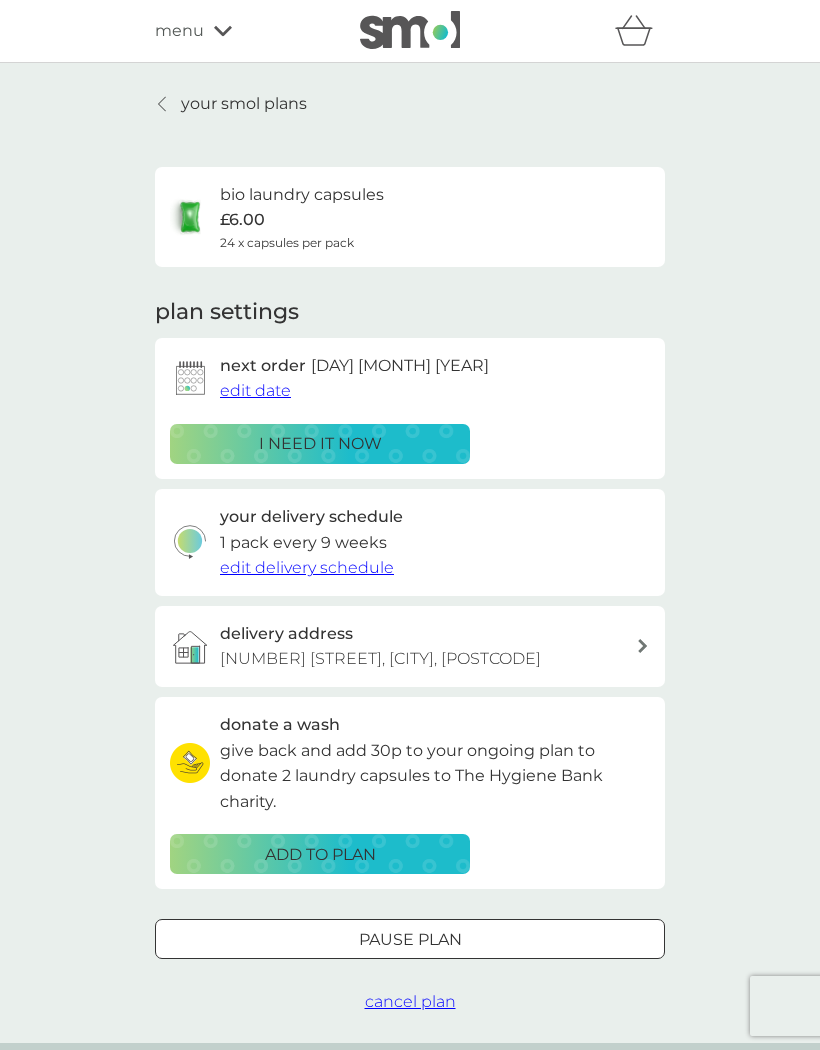 click at bounding box center [163, 104] 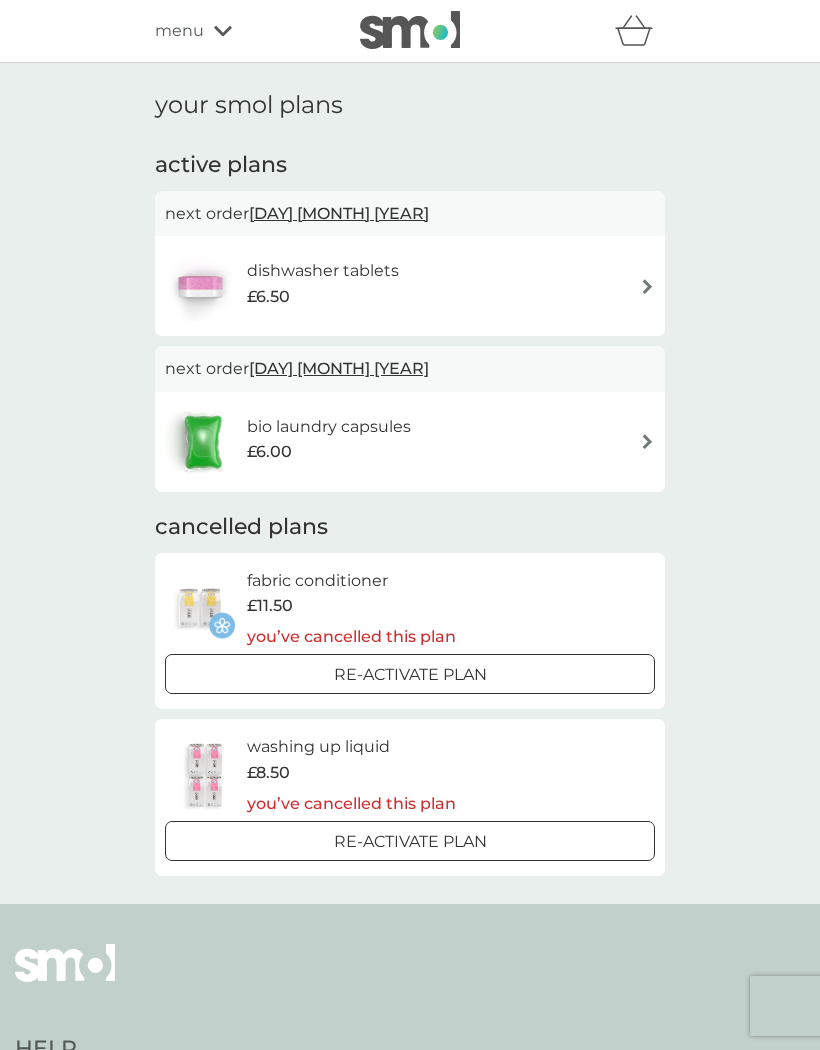 click at bounding box center [647, 286] 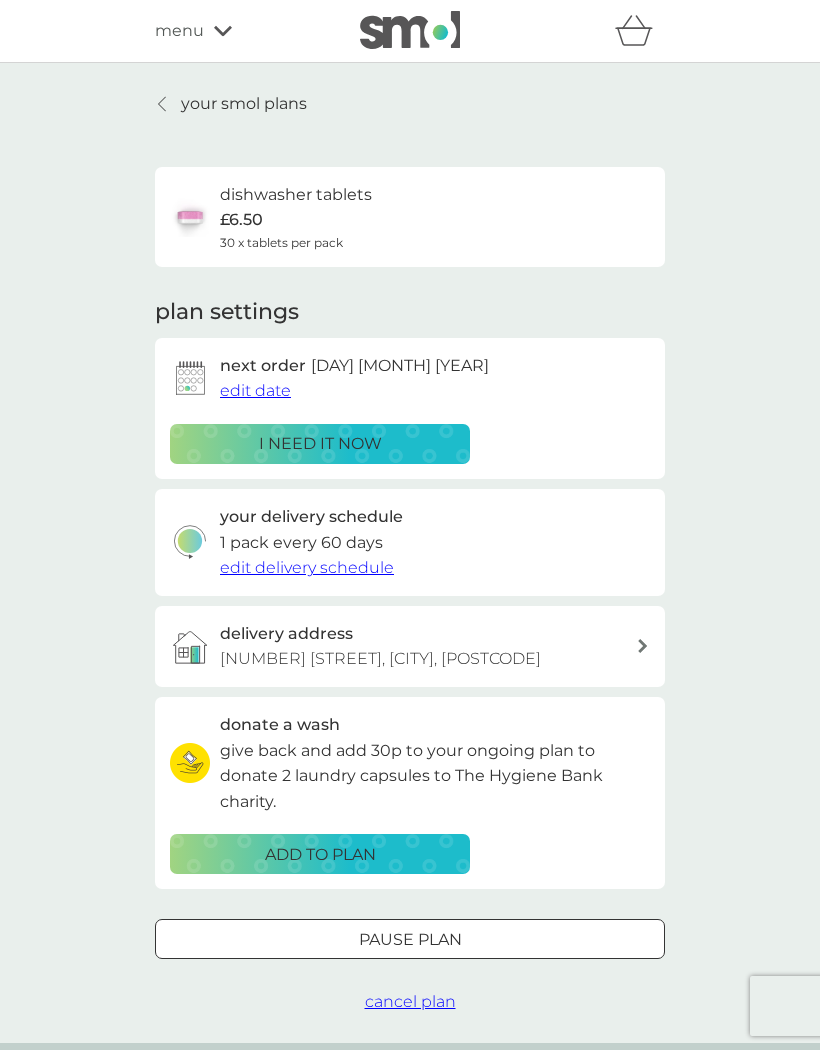 click on "edit delivery schedule" at bounding box center (307, 567) 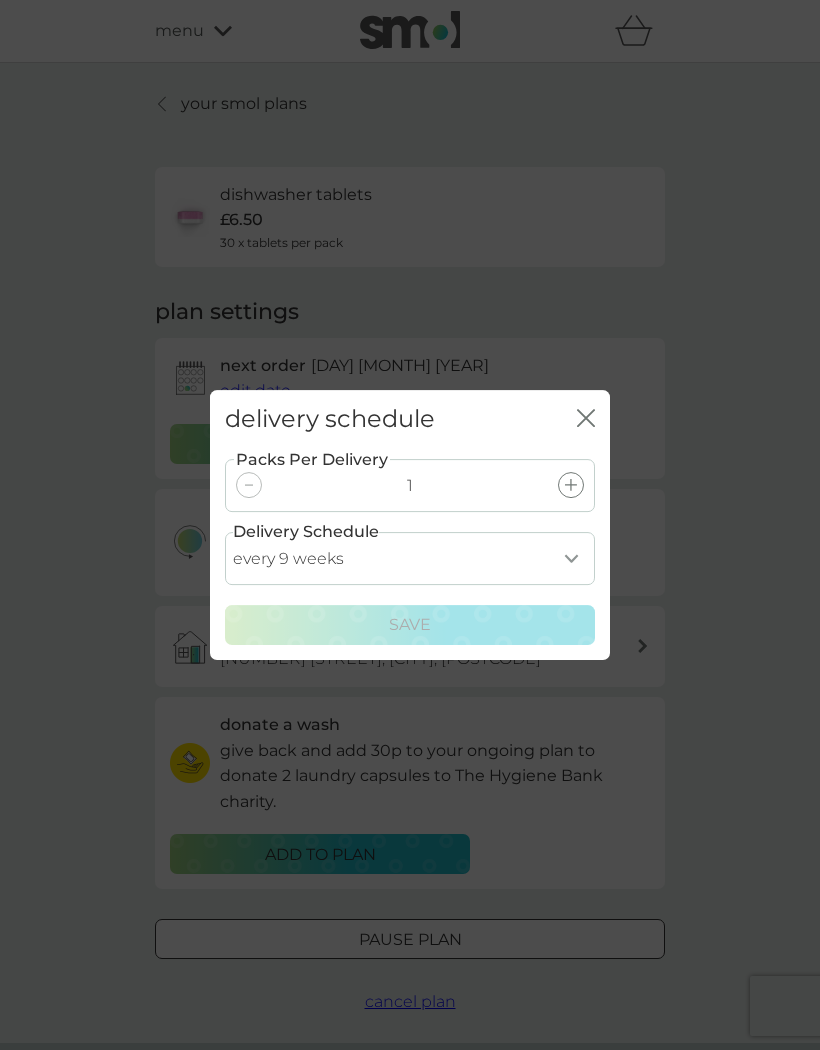 click on "every 1 week every 2 weeks every 3 weeks every 4 weeks every 5 weeks every 6 weeks every 7 weeks every 8 weeks every 9 weeks every 10 weeks every 11 weeks every 12 weeks every 13 weeks every 14 weeks every 15 weeks every 16 weeks every 17 weeks" at bounding box center [410, 558] 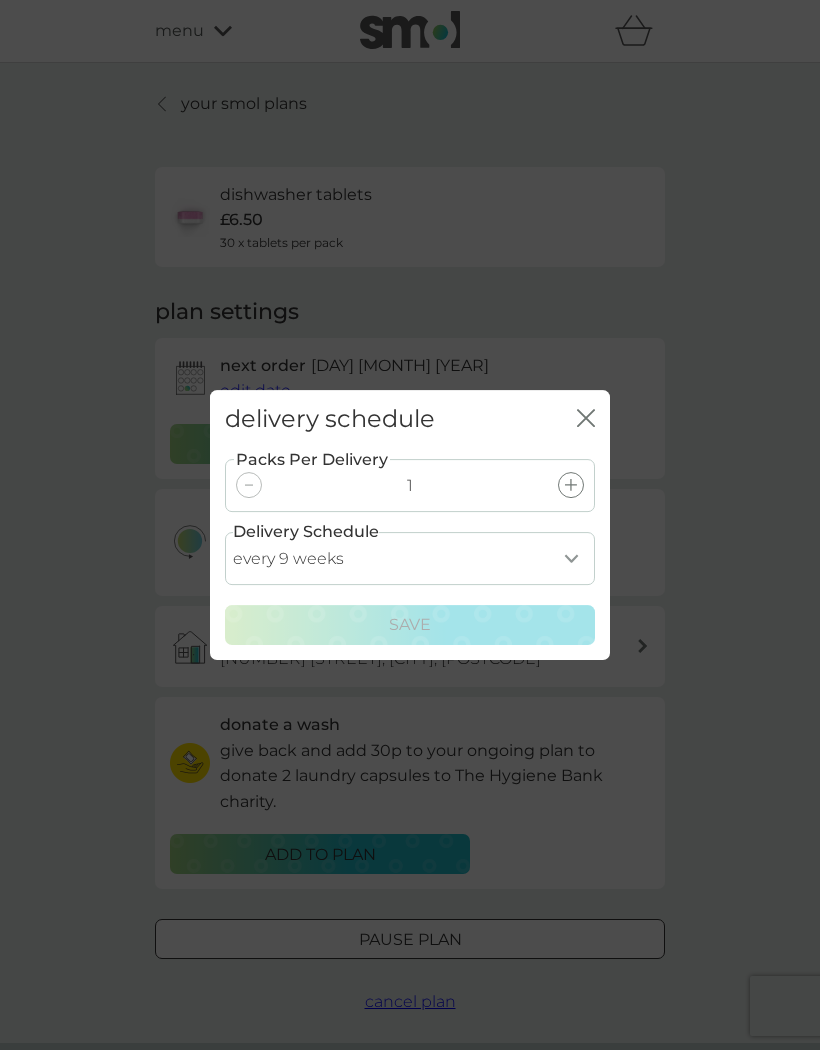 select on "84" 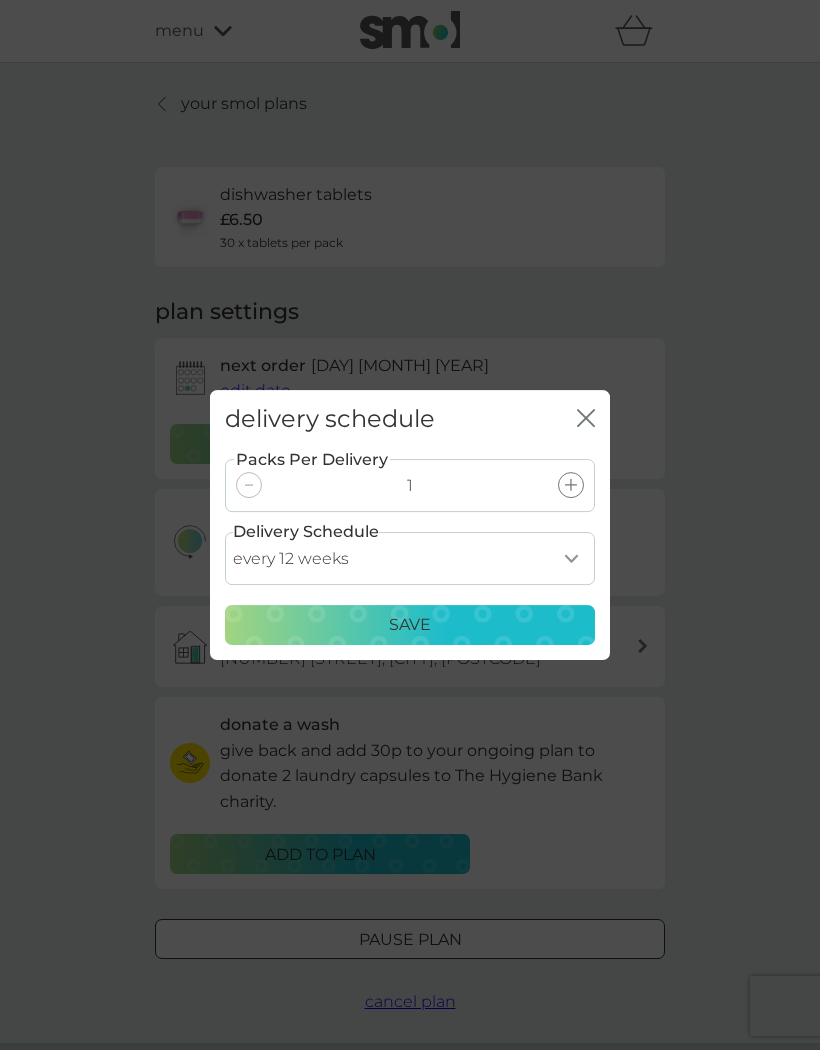 click on "Save" at bounding box center (410, 625) 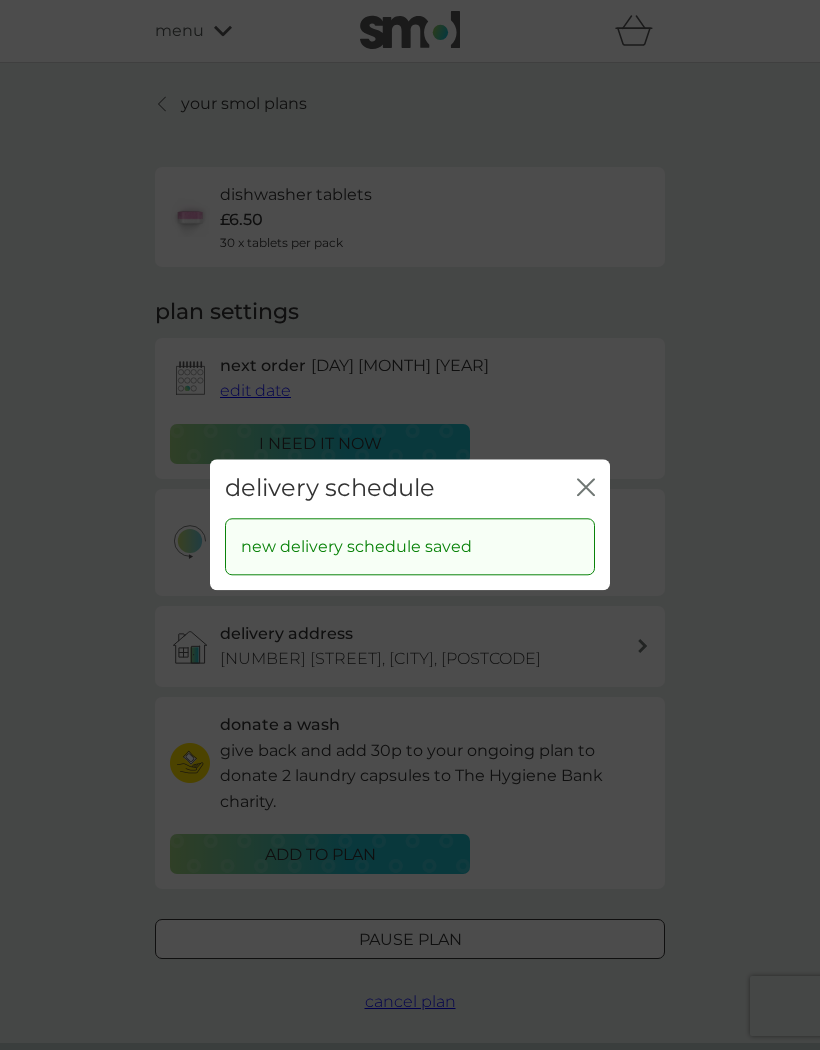 click on "delivery schedule close" at bounding box center [410, 488] 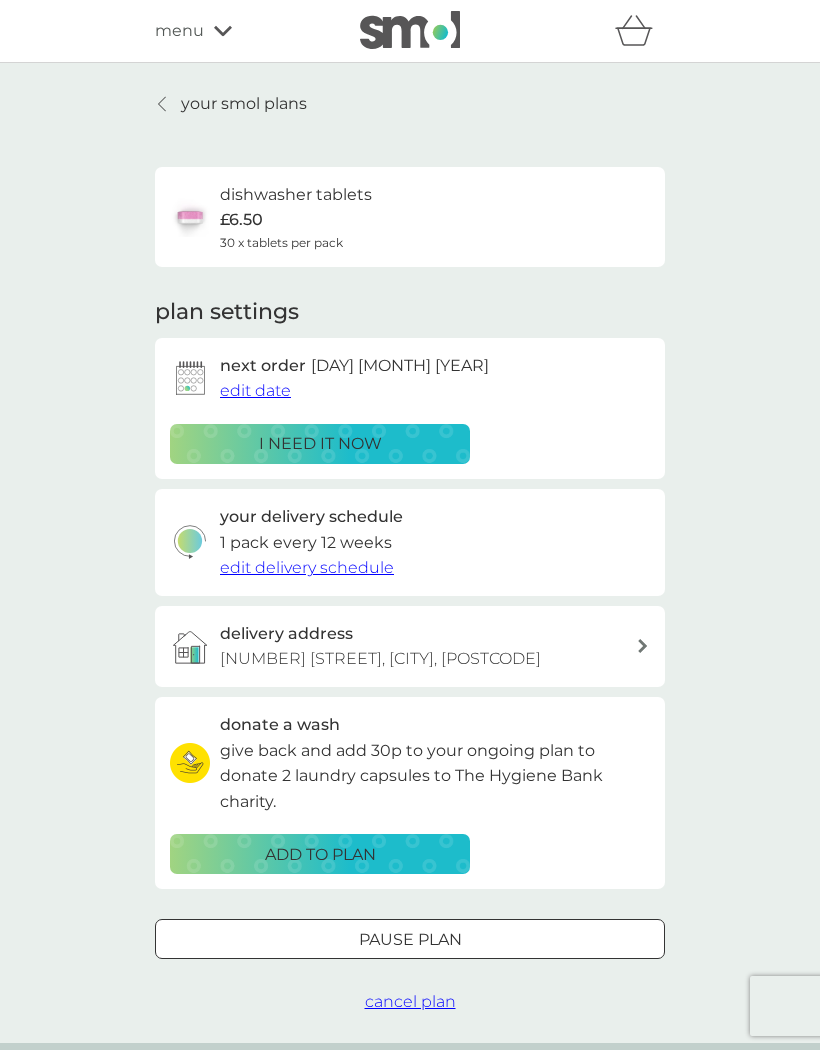 click on "your smol plans dishwasher tablets £6.50 30 x tablets per pack plan settings next order [DAY] [MONTH] [YEAR] edit date i need it now your delivery schedule 1 pack every 12 weeks edit delivery schedule delivery address [NUMBER] [STREET], [CITY], [POSTCODE] donate a wash give back and add 30p to your ongoing plan to donate 2 laundry capsules to The Hygiene Bank charity. ADD TO PLAN Pause plan cancel plan" at bounding box center [410, 553] 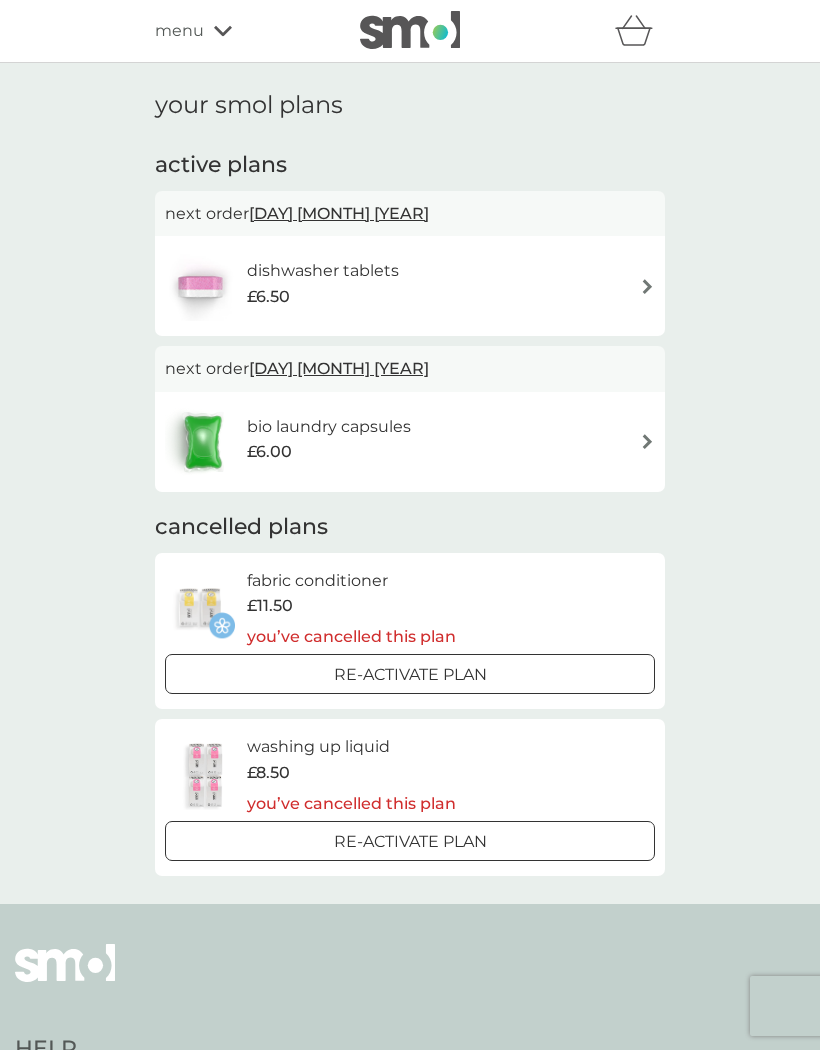 click at bounding box center (647, 286) 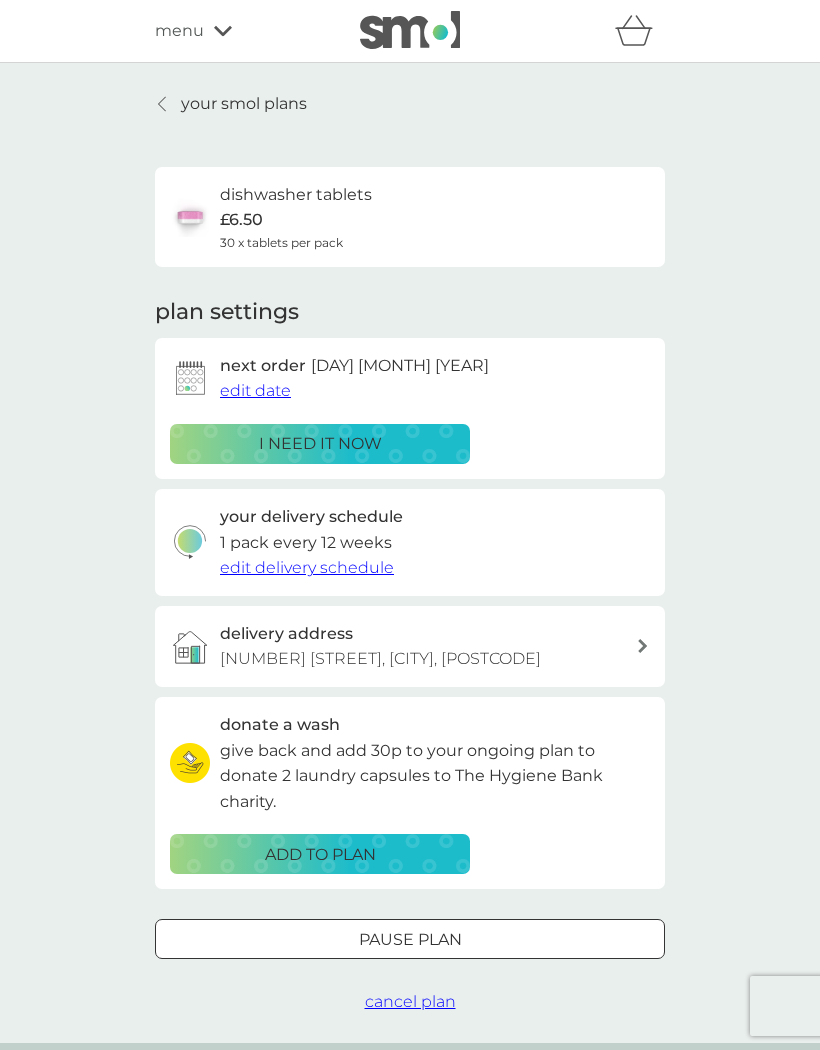 click on "your smol plans" at bounding box center (231, 104) 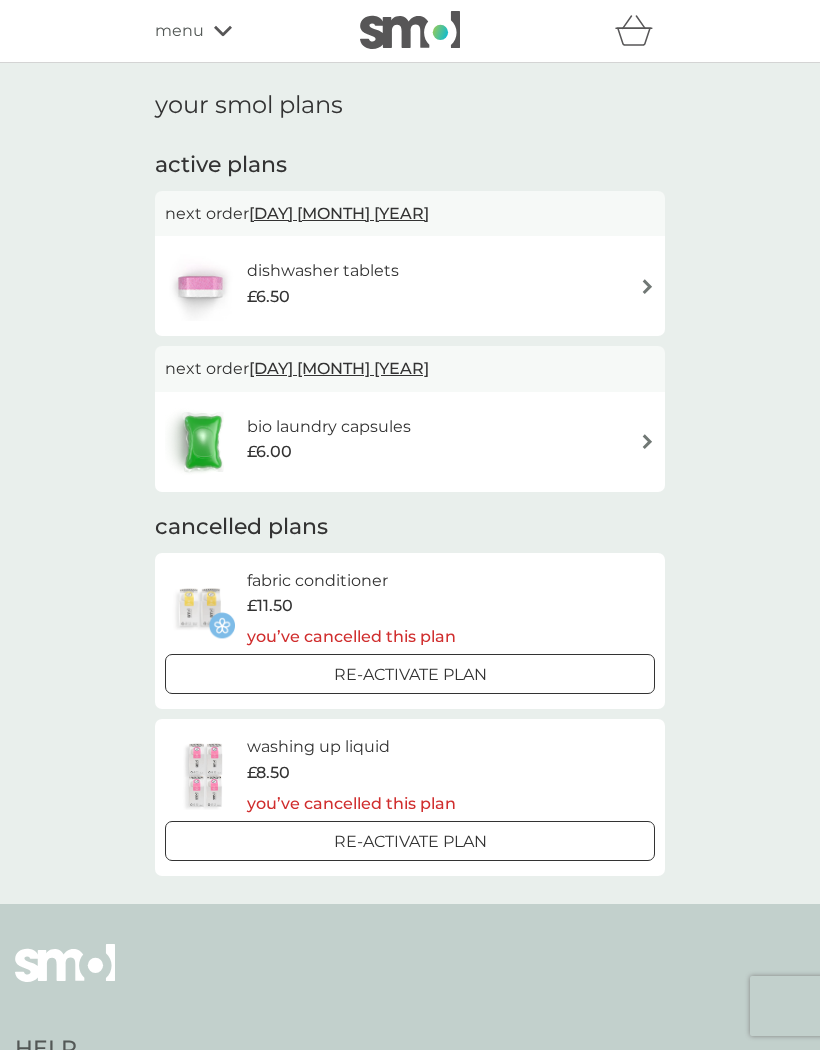 click at bounding box center (647, 441) 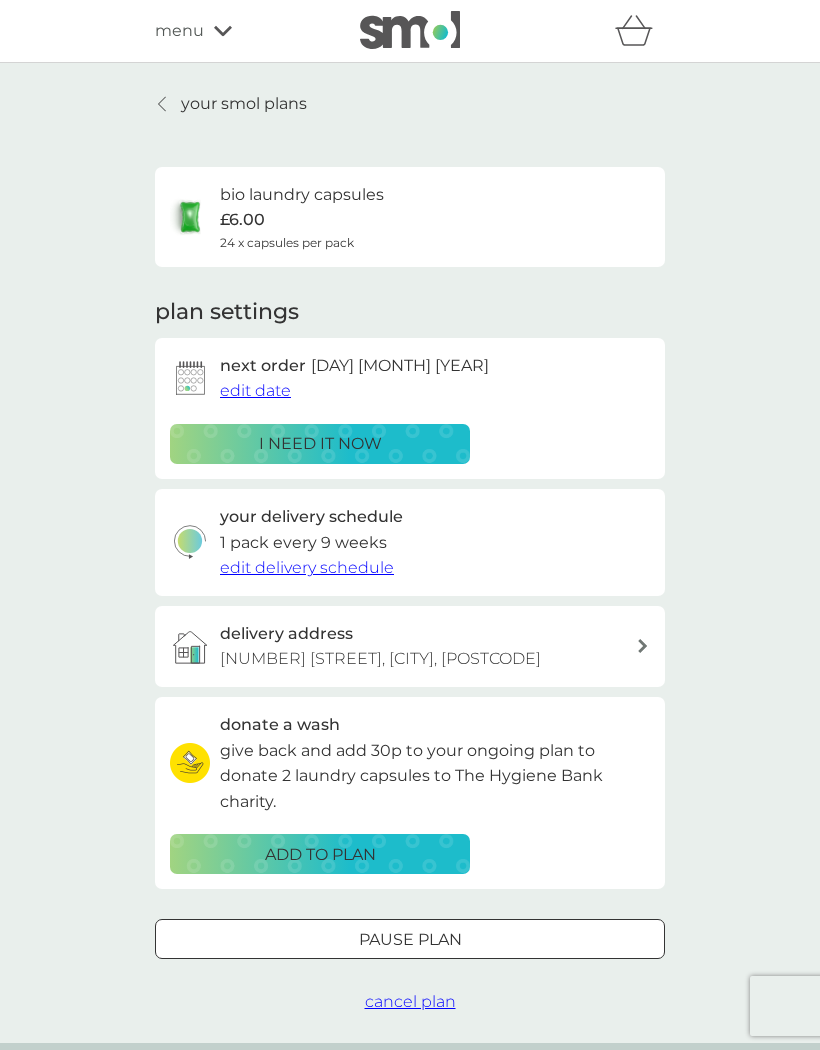click on "your smol plans" at bounding box center (231, 104) 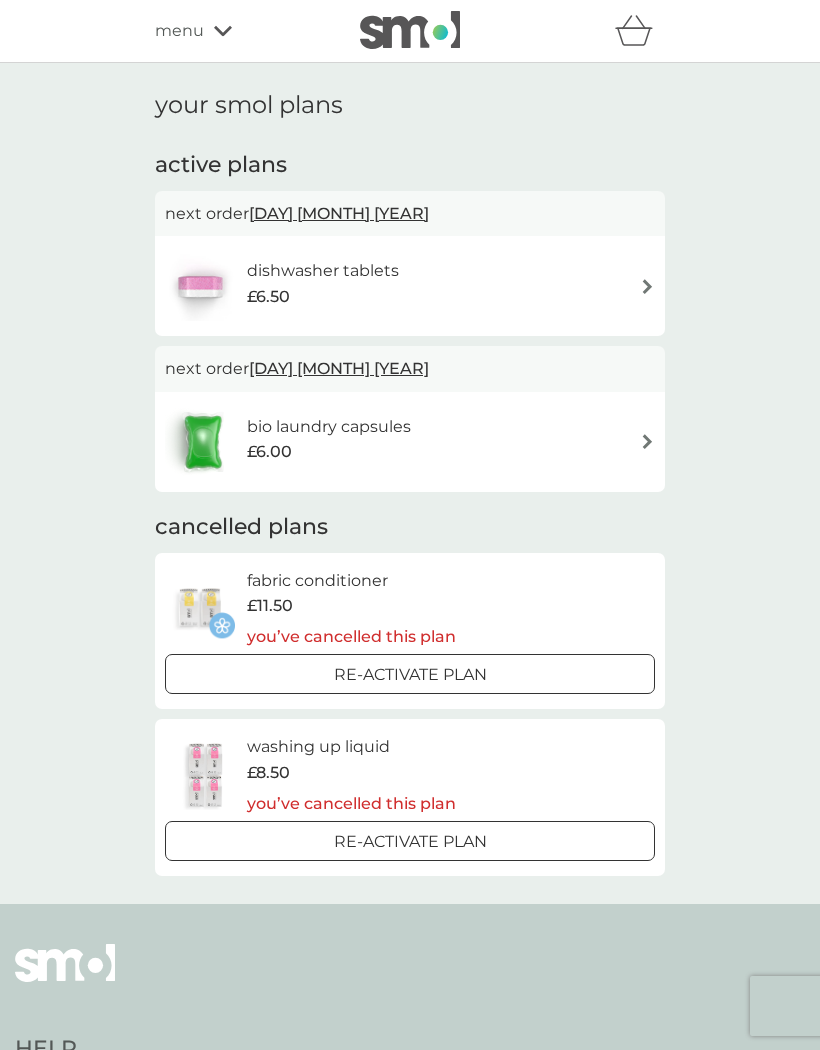 click at bounding box center (647, 286) 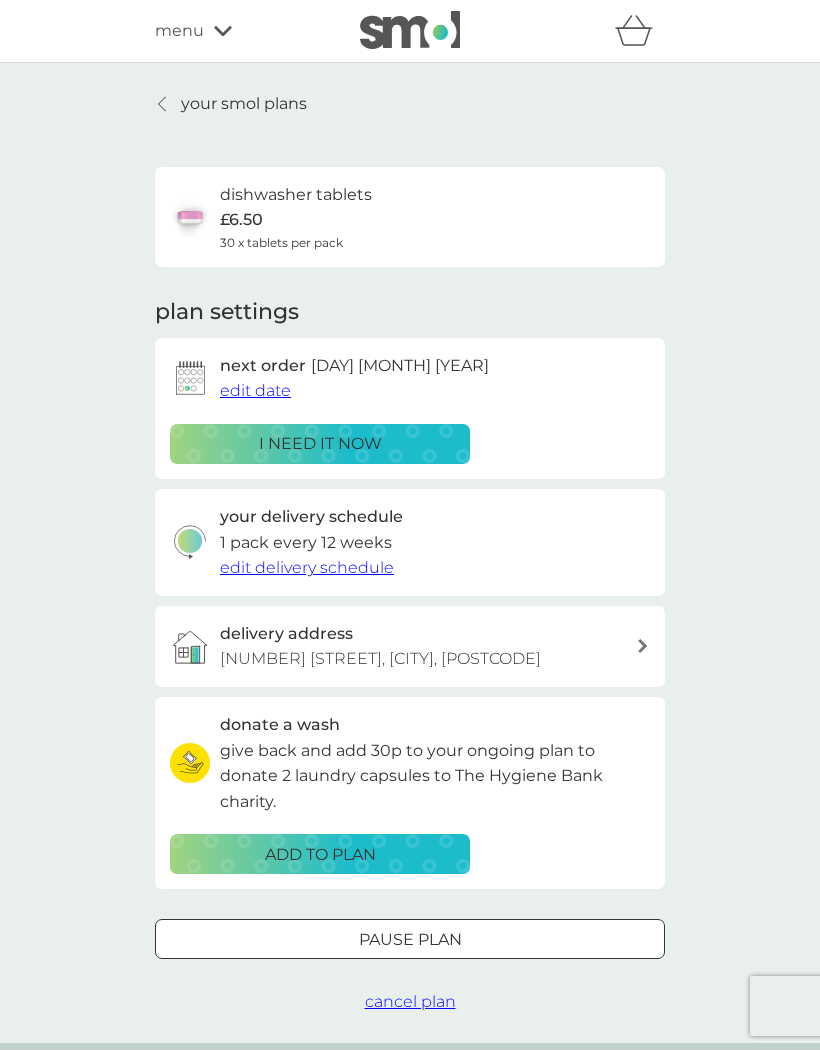 click on "edit delivery schedule" at bounding box center [307, 567] 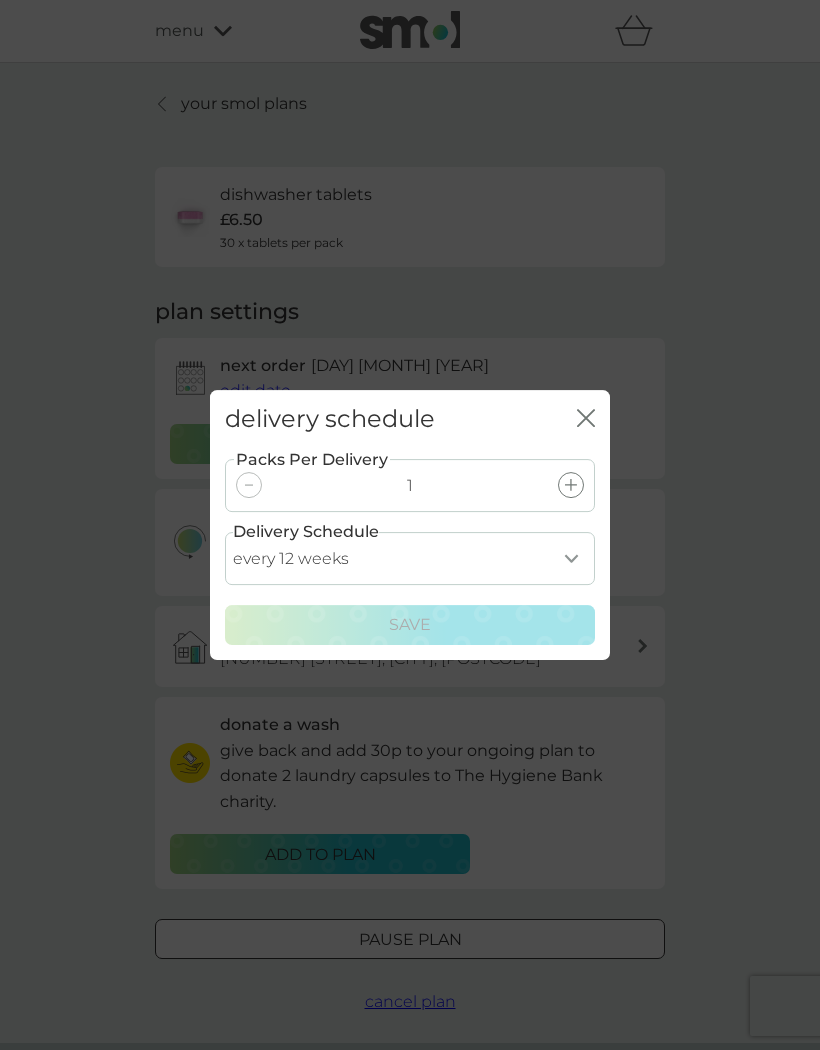 click on "every 1 week every 2 weeks every 3 weeks every 4 weeks every 5 weeks every 6 weeks every 7 weeks every 8 weeks every 9 weeks every 10 weeks every 11 weeks every 12 weeks every 13 weeks every 14 weeks every 15 weeks every 16 weeks every 17 weeks" at bounding box center [410, 558] 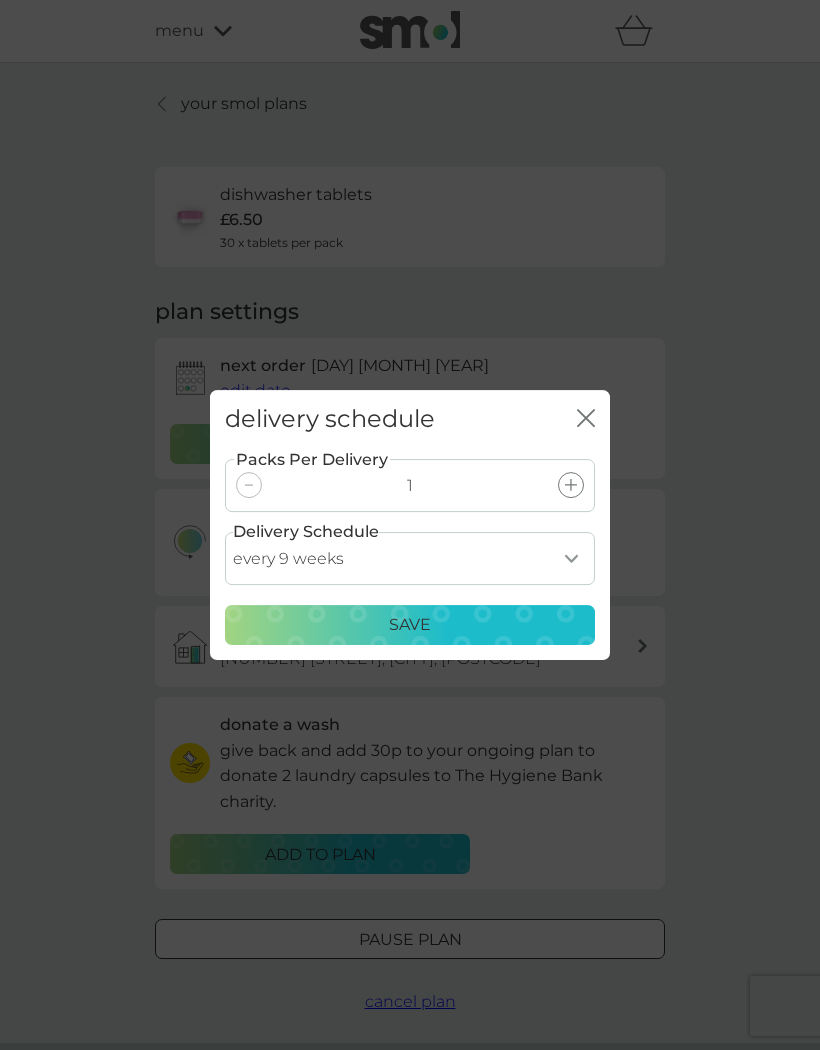 click on "Save" at bounding box center (410, 625) 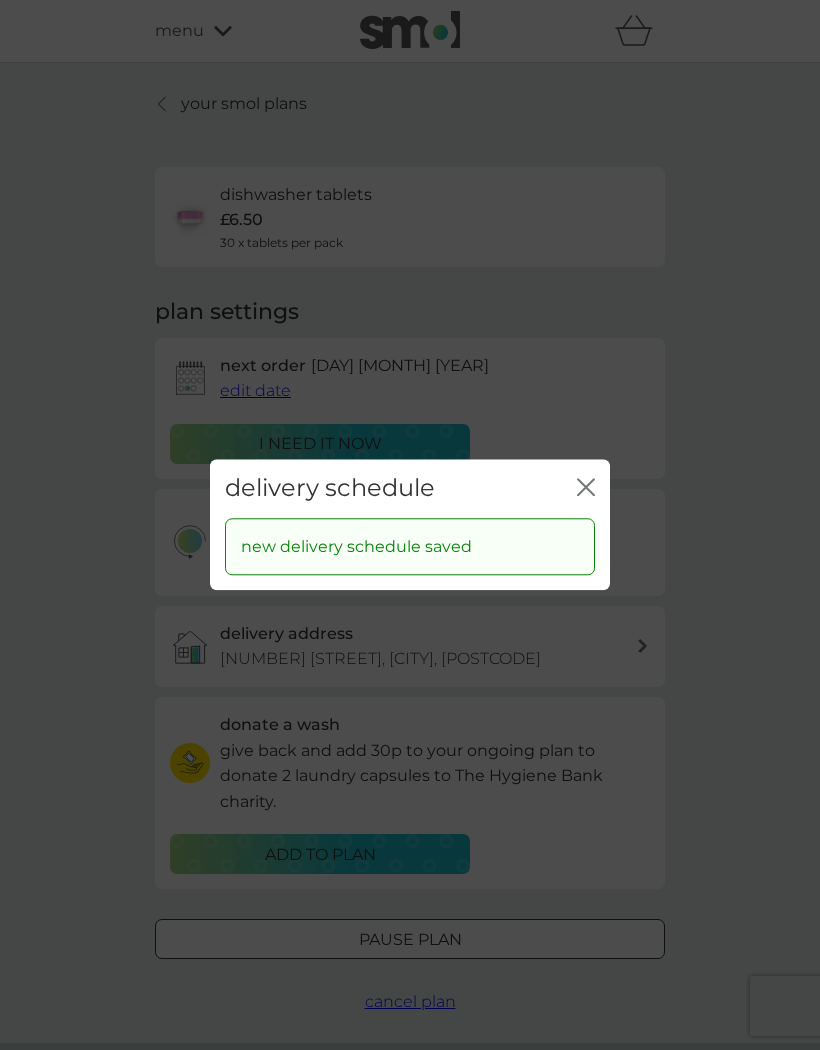 click on "new delivery schedule saved" at bounding box center (410, 547) 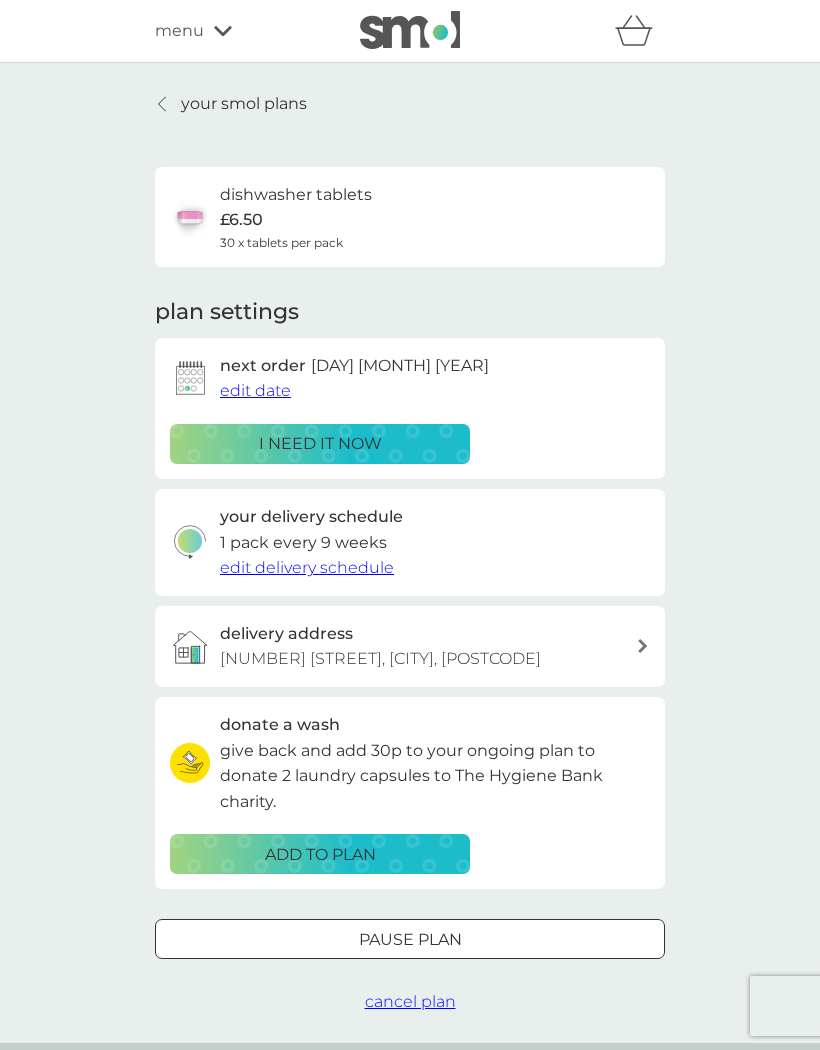 click 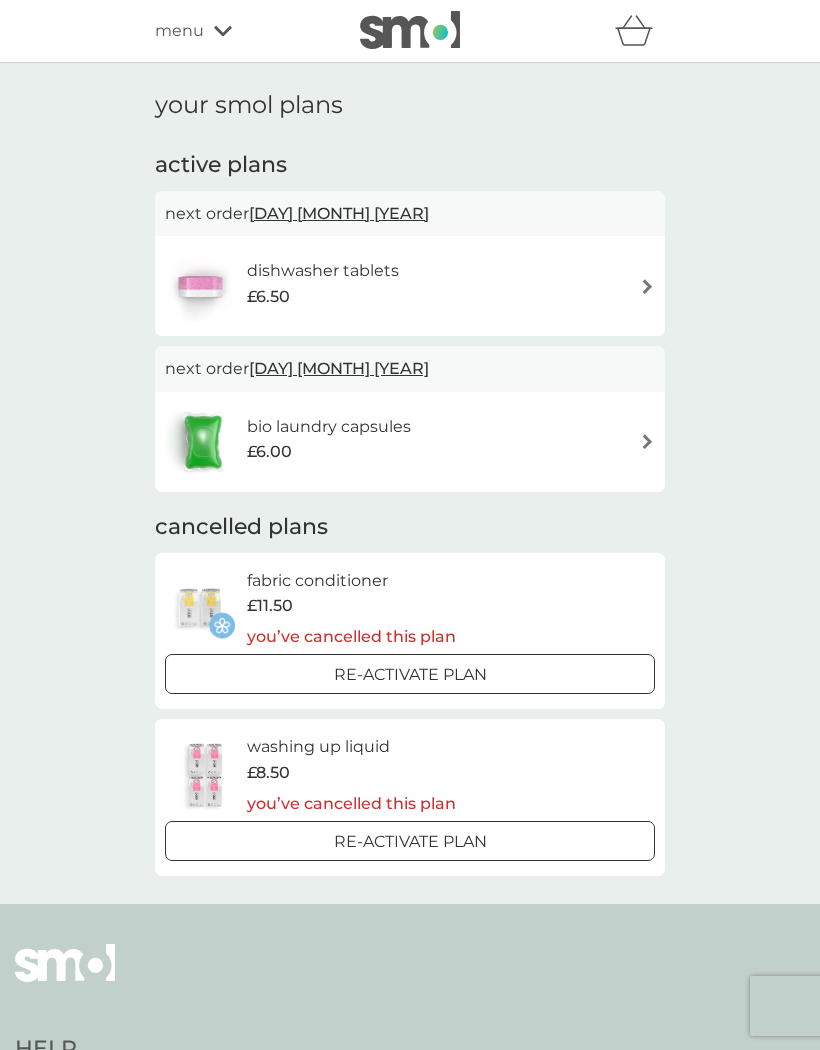 click at bounding box center (647, 286) 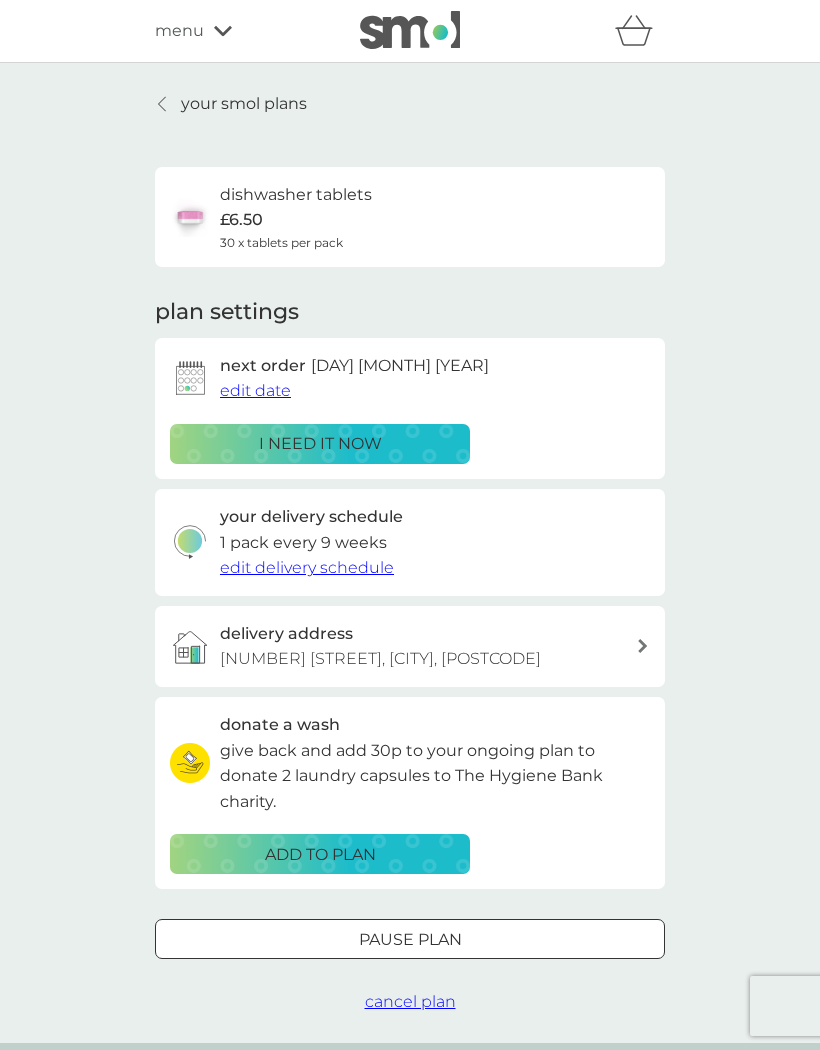 click on "your smol plans" at bounding box center [231, 104] 